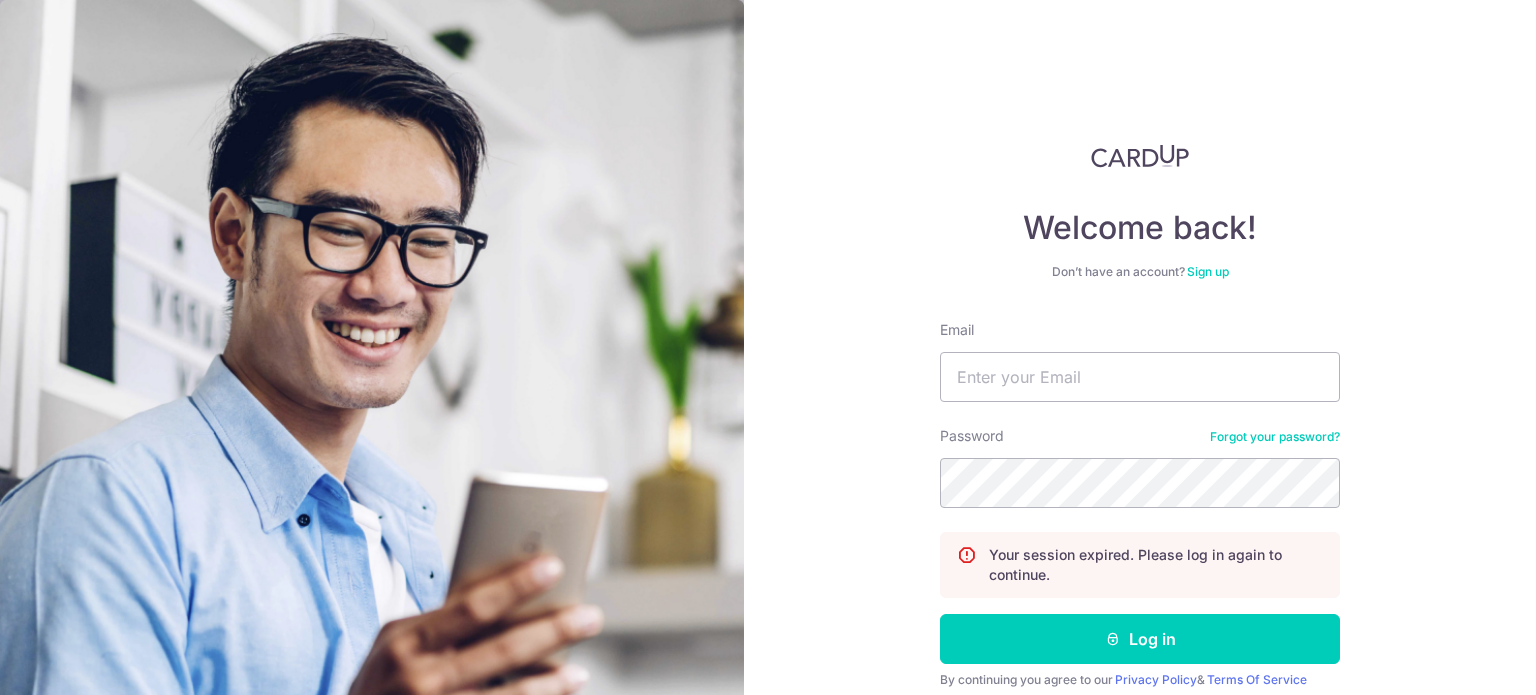 scroll, scrollTop: 0, scrollLeft: 0, axis: both 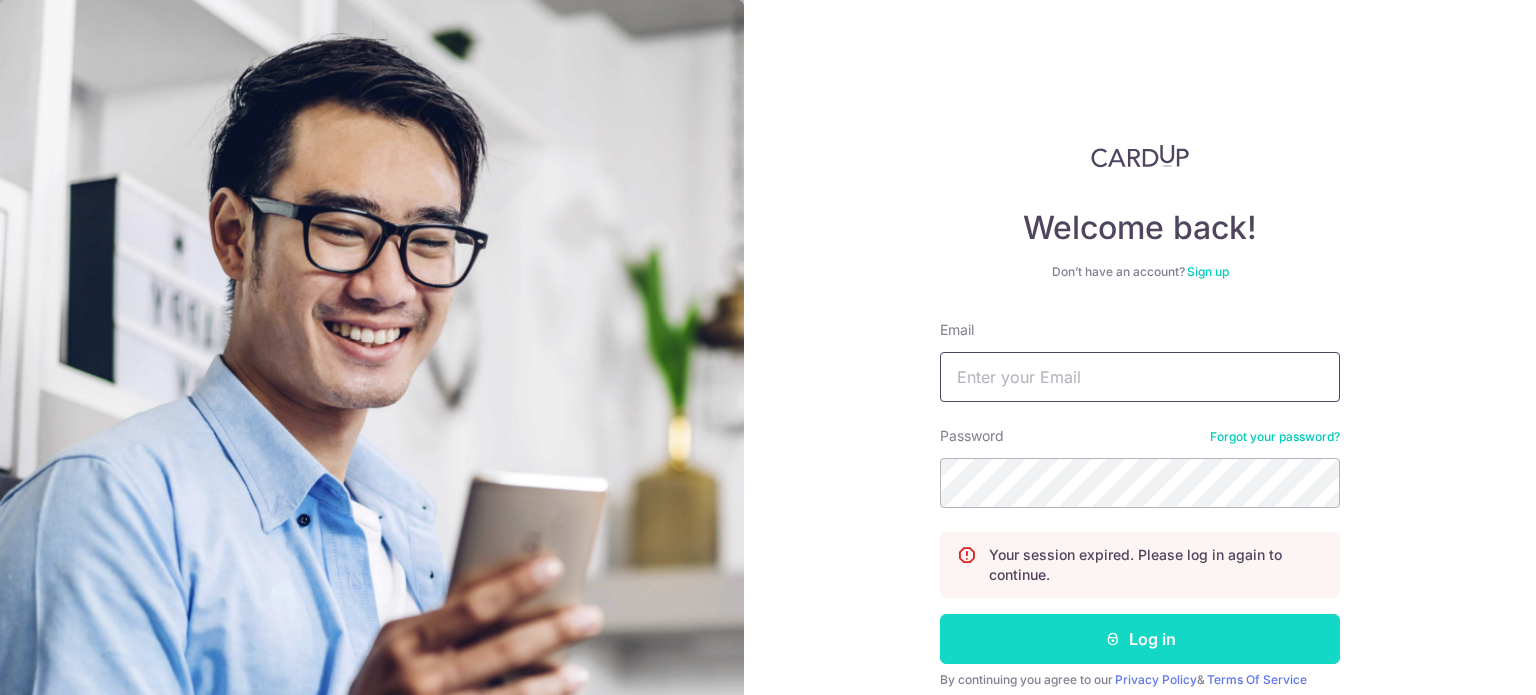 type on "cvhtsl@gmail.com" 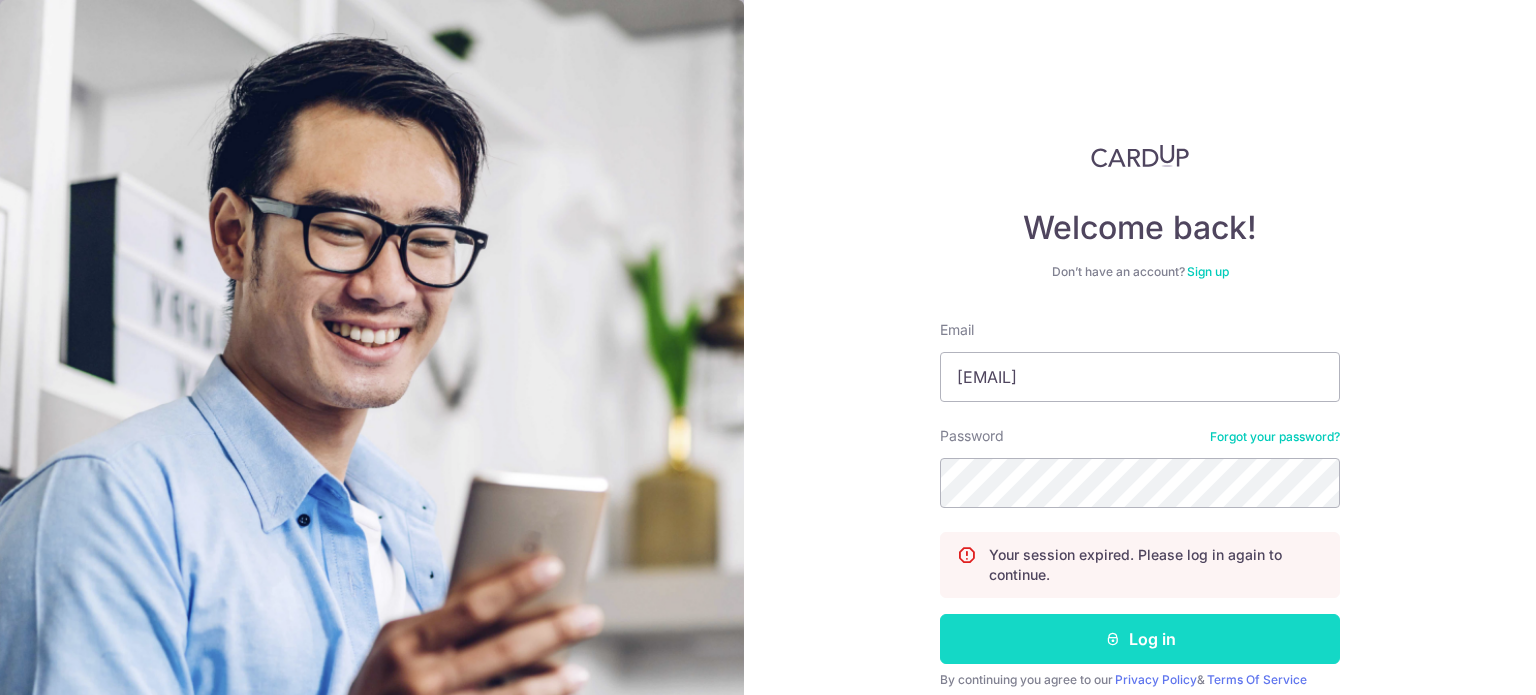 click on "Log in" at bounding box center [1140, 639] 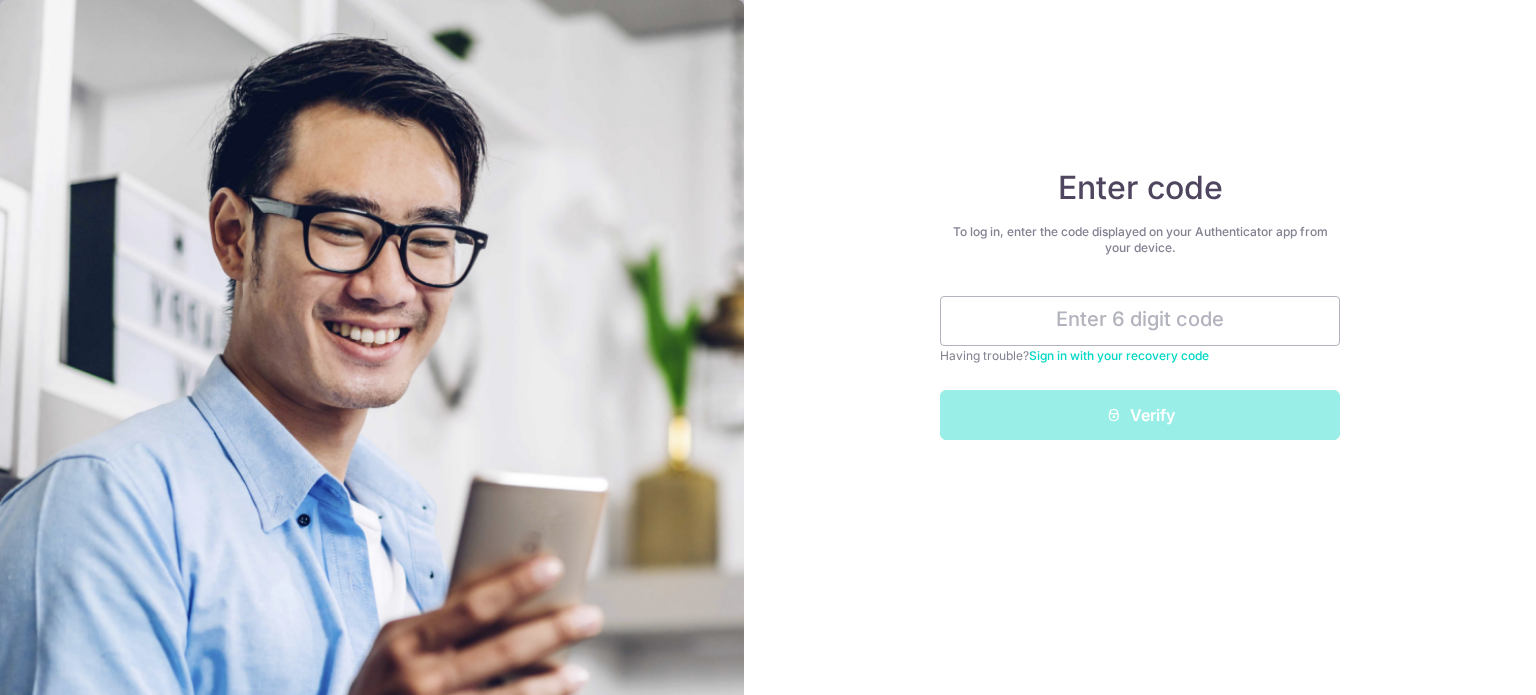 scroll, scrollTop: 0, scrollLeft: 0, axis: both 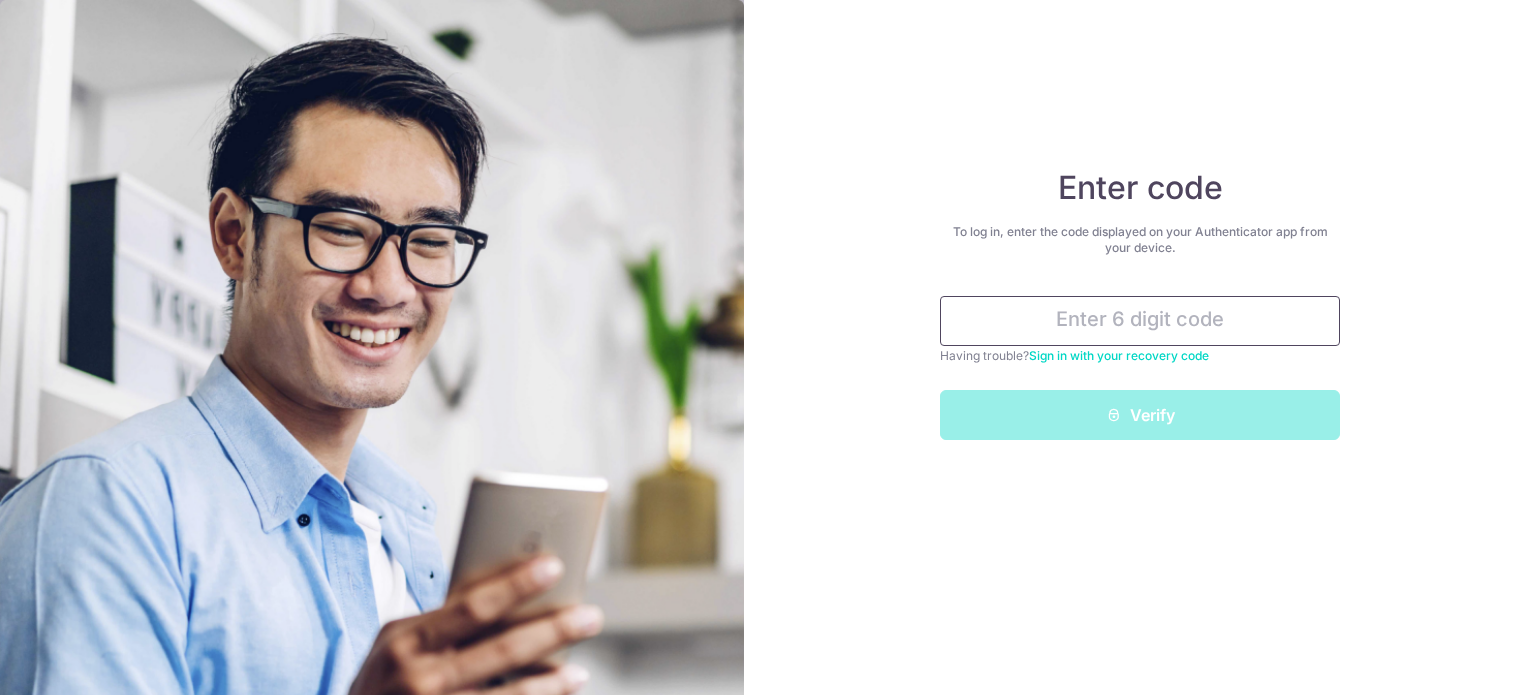 click at bounding box center [1140, 321] 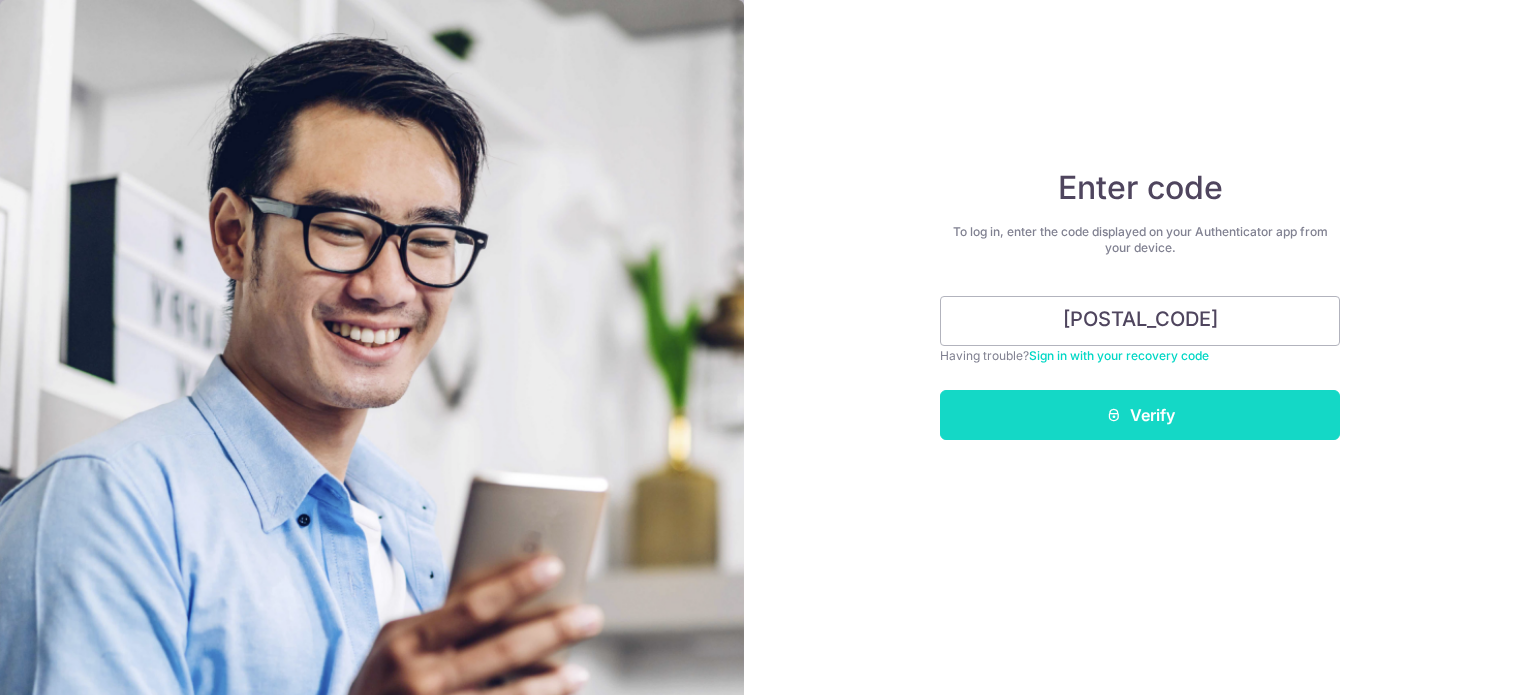 type on "922188" 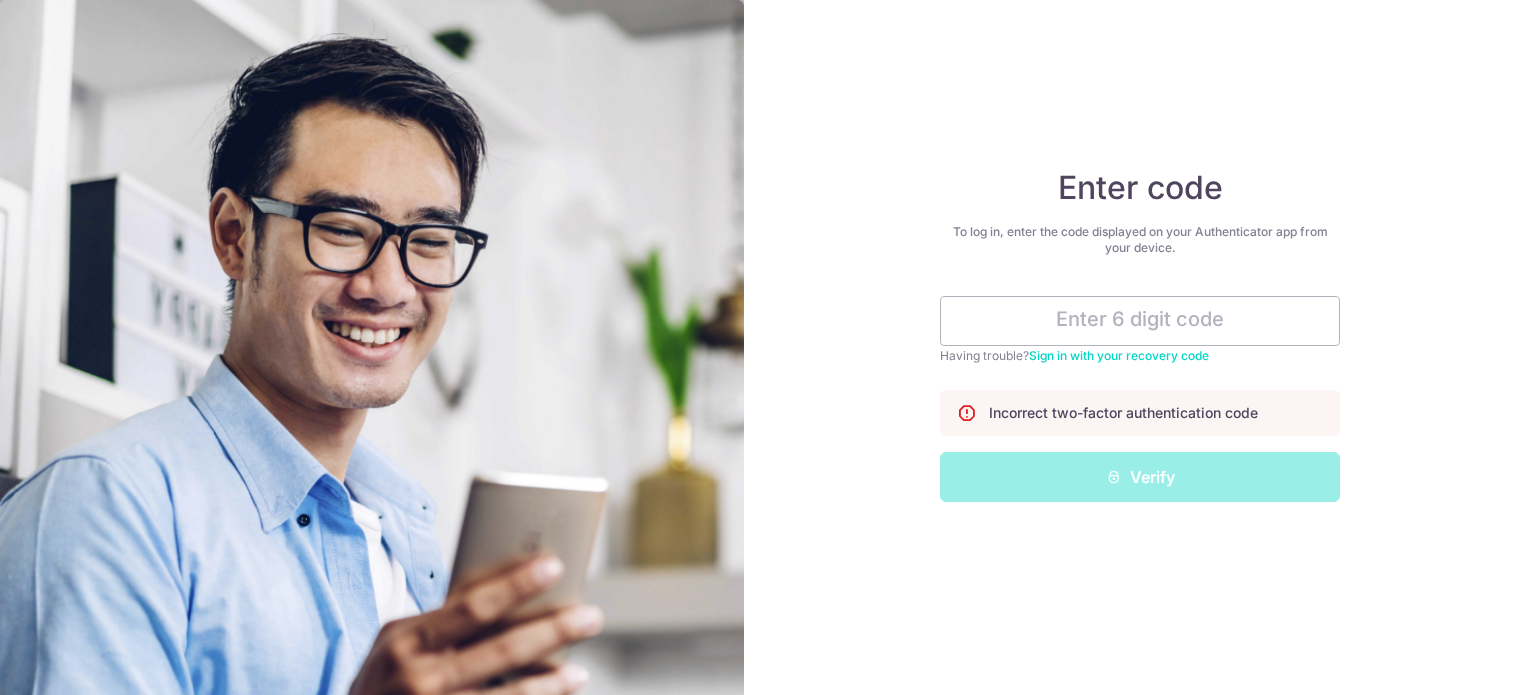 scroll, scrollTop: 0, scrollLeft: 0, axis: both 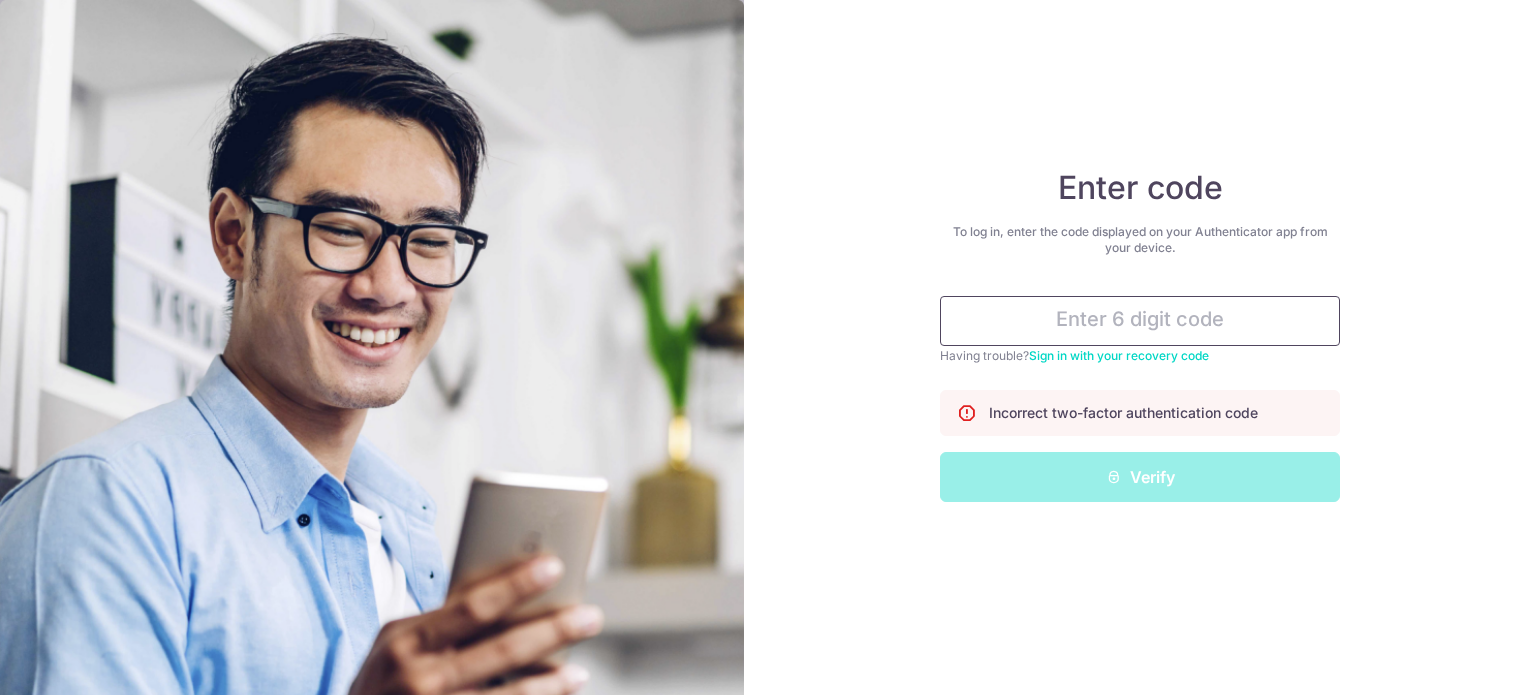 click at bounding box center [1140, 321] 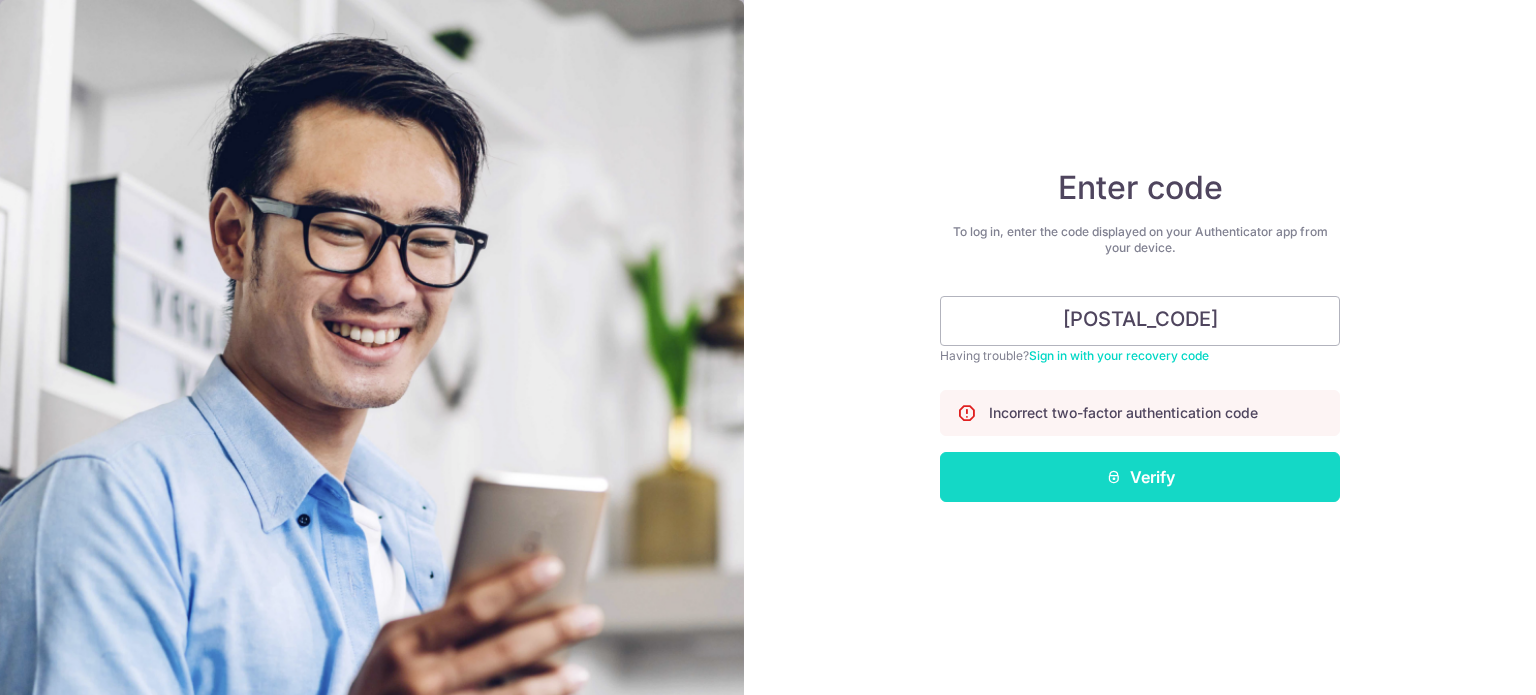 type on "847112" 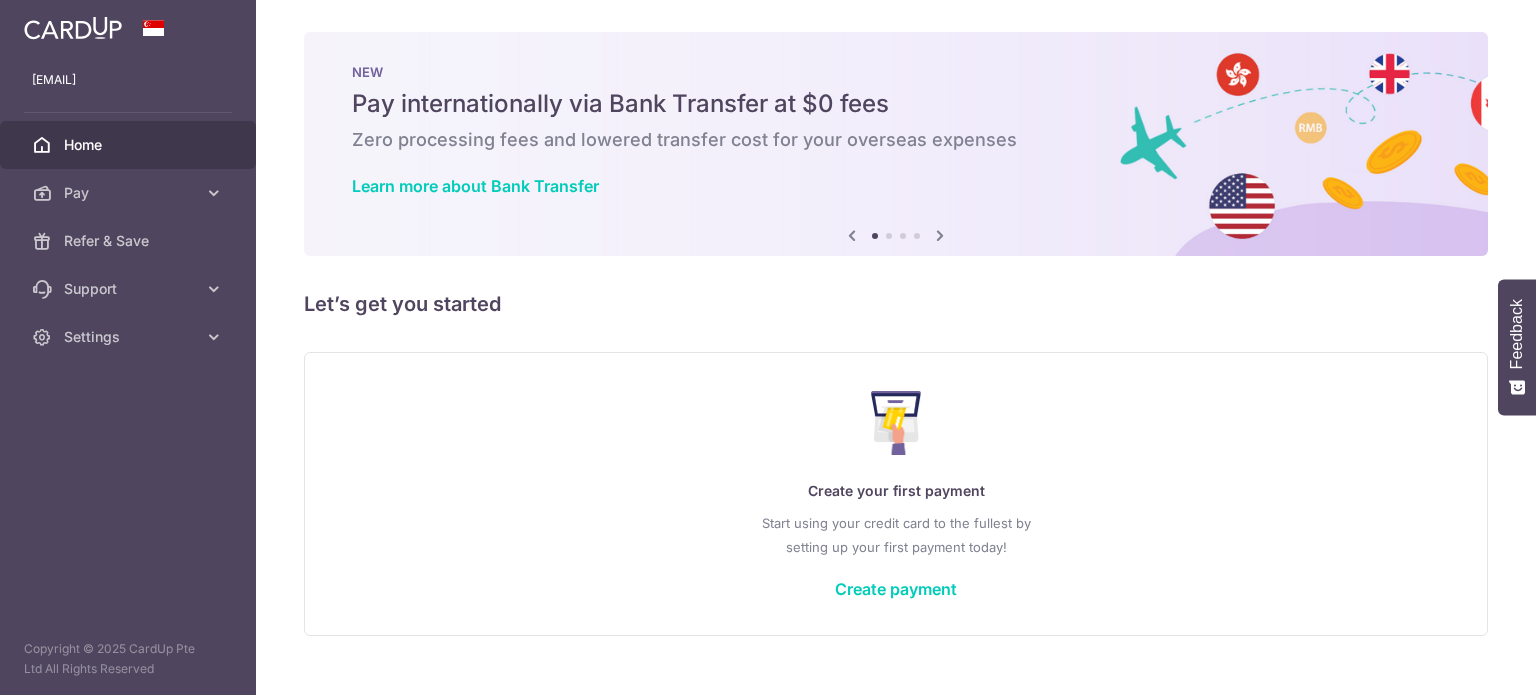 scroll, scrollTop: 0, scrollLeft: 0, axis: both 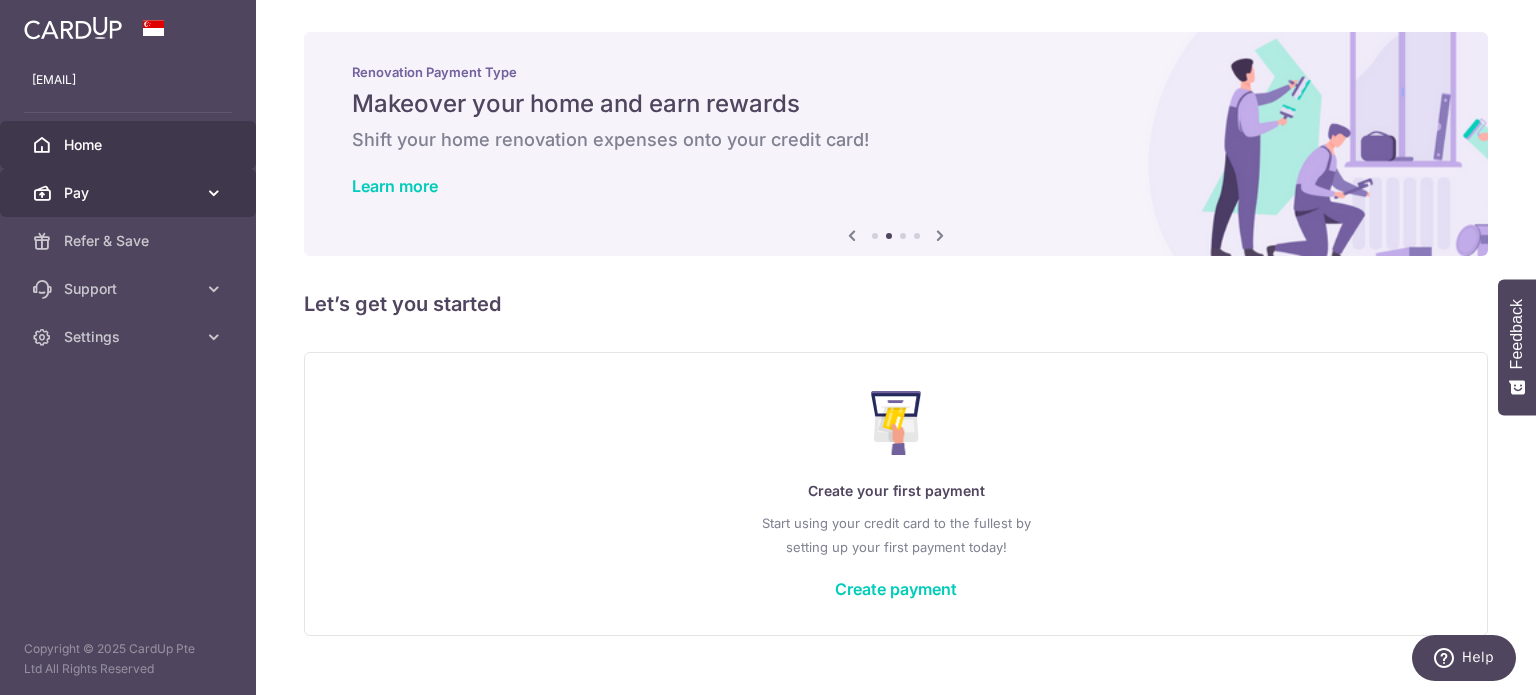 click on "Pay" at bounding box center [130, 193] 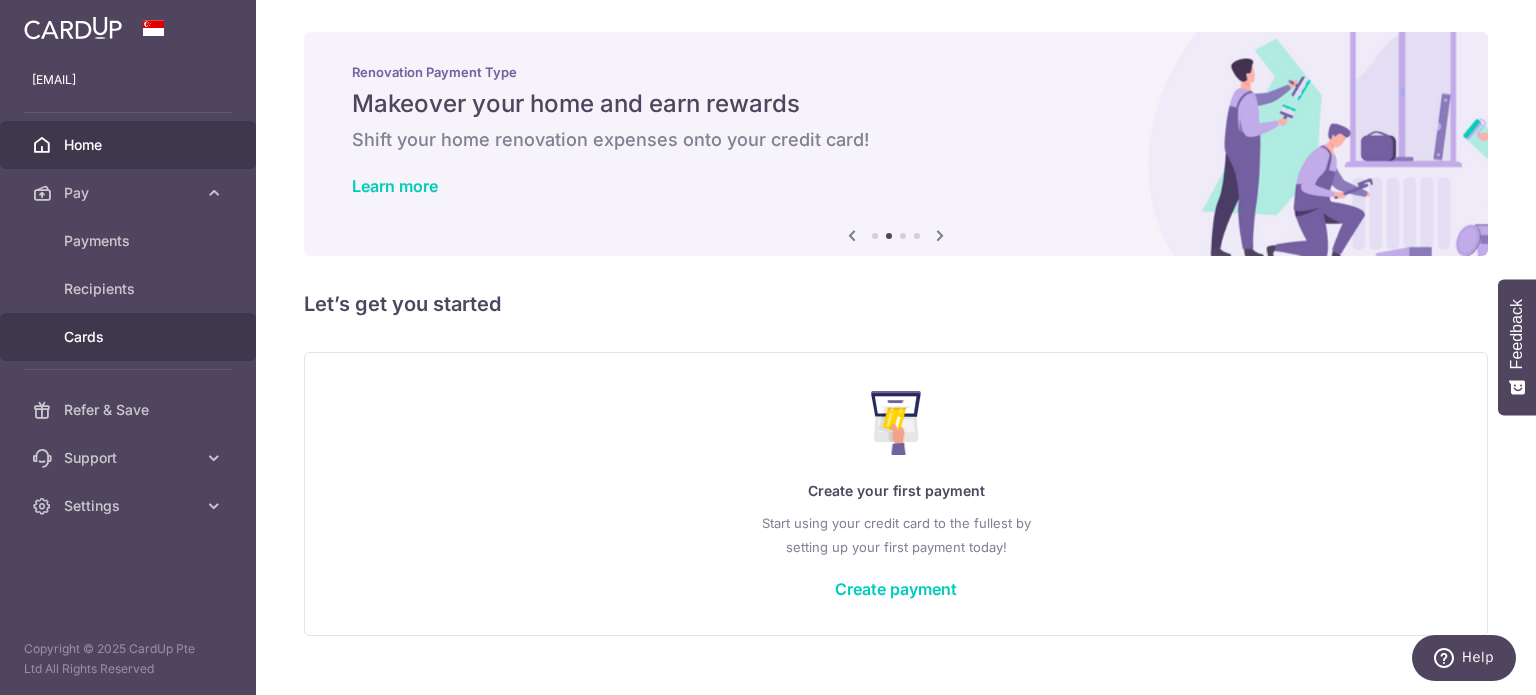 click on "Cards" at bounding box center [130, 337] 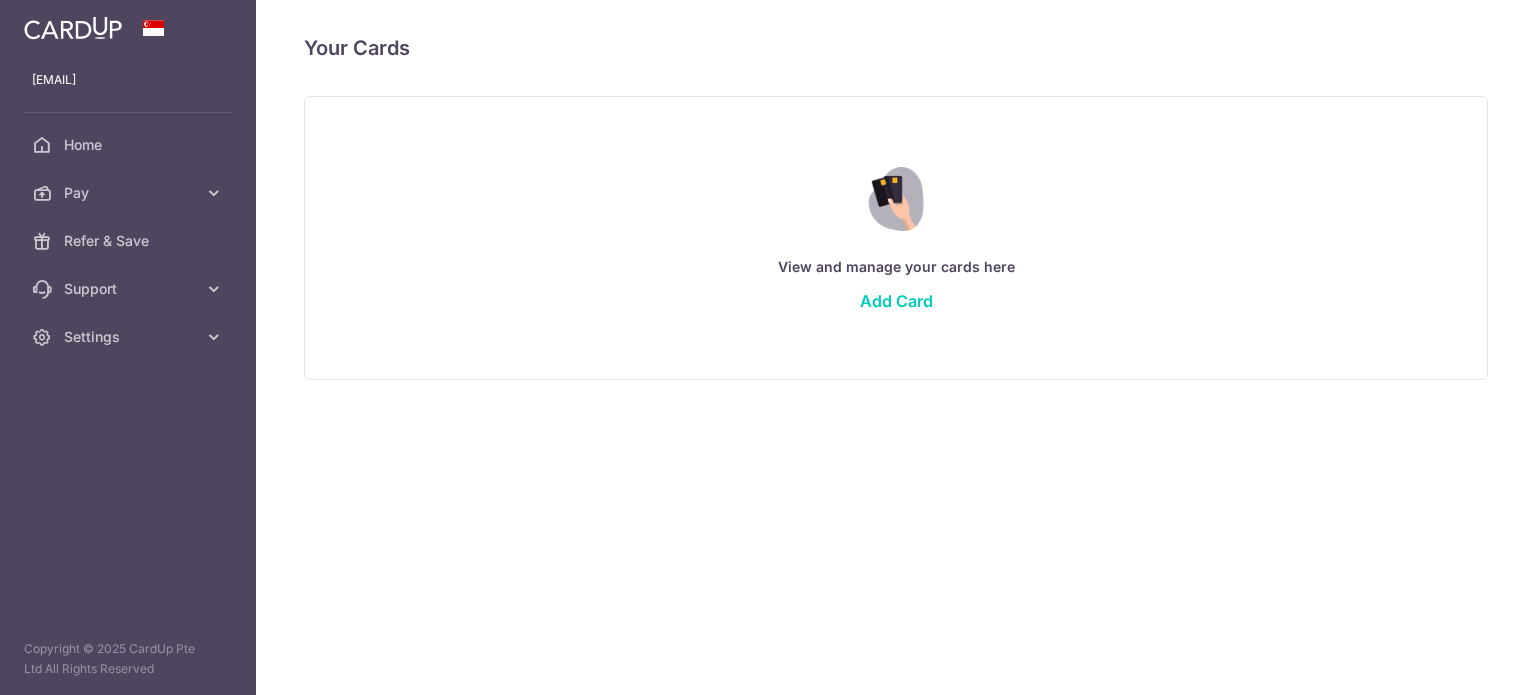 scroll, scrollTop: 0, scrollLeft: 0, axis: both 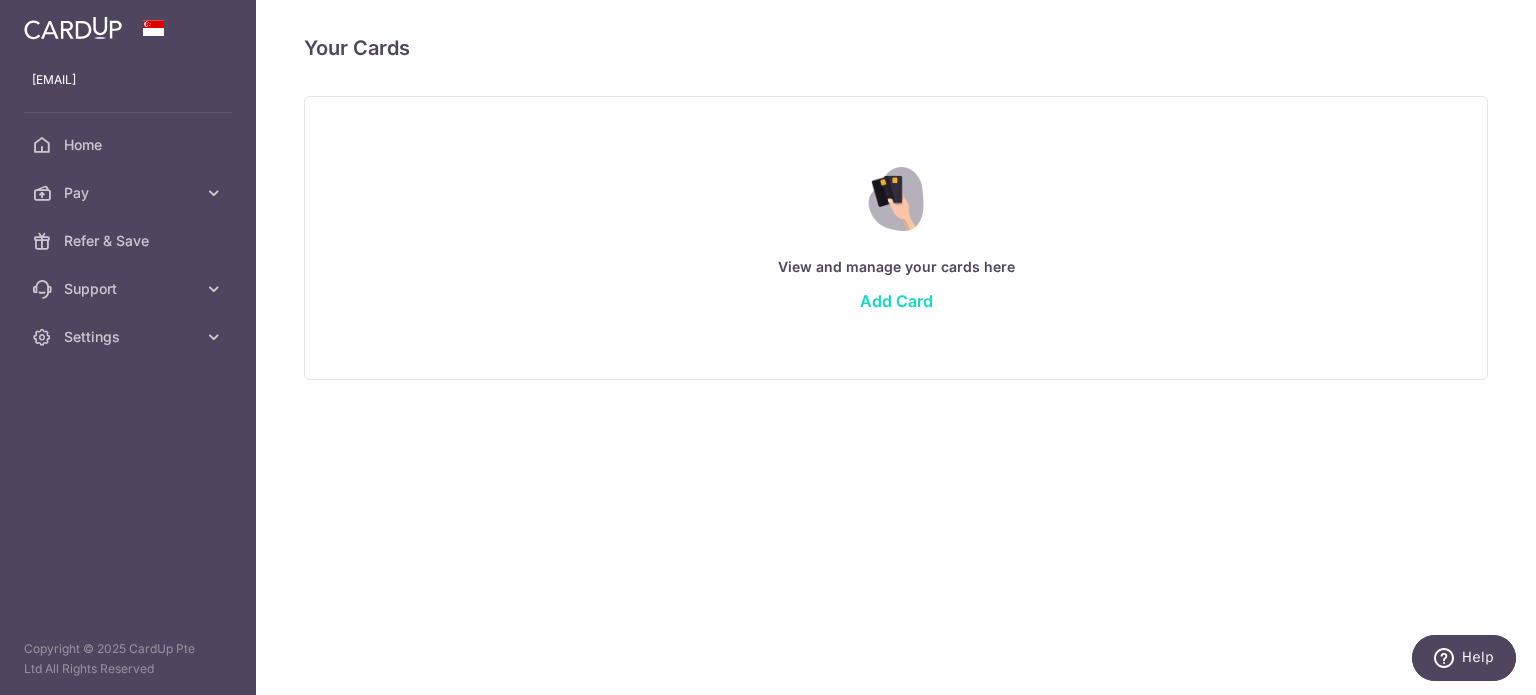 click on "Add Card" at bounding box center [896, 301] 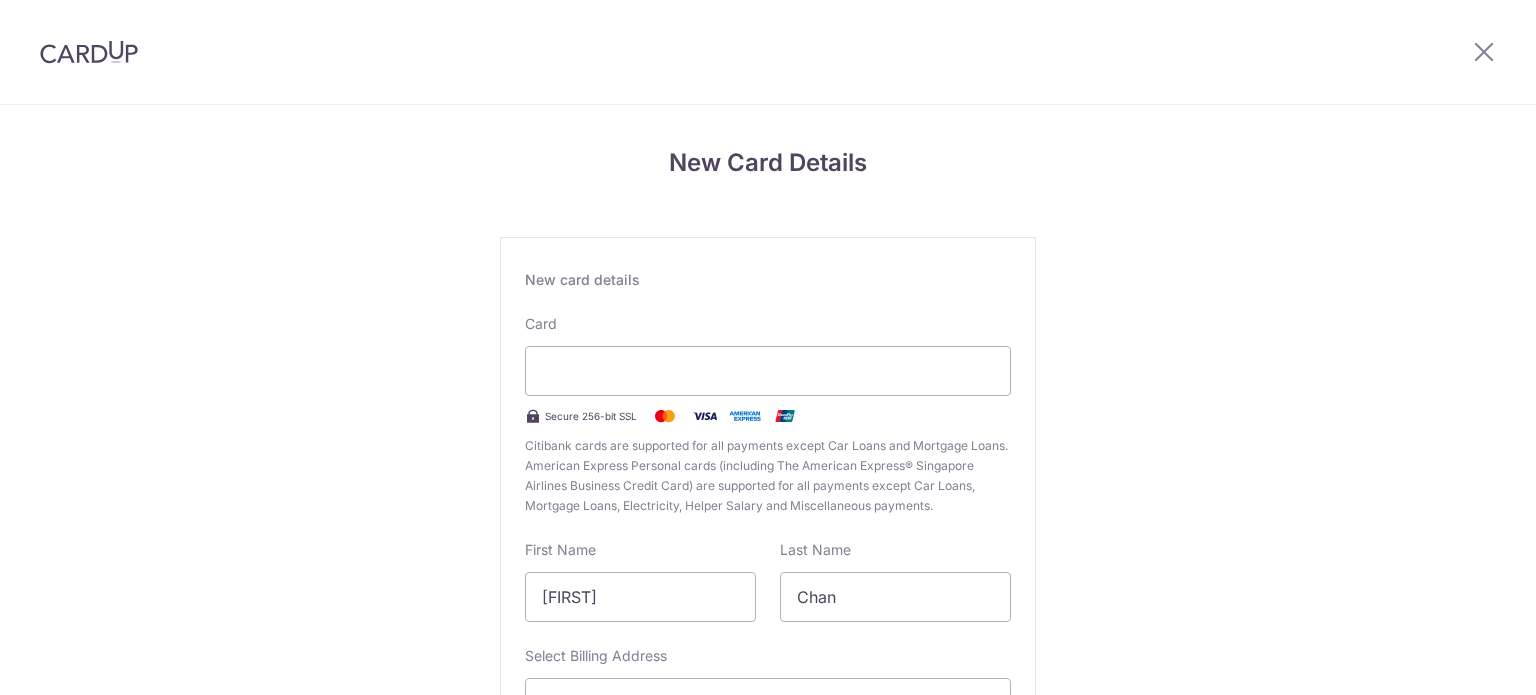 scroll, scrollTop: 0, scrollLeft: 0, axis: both 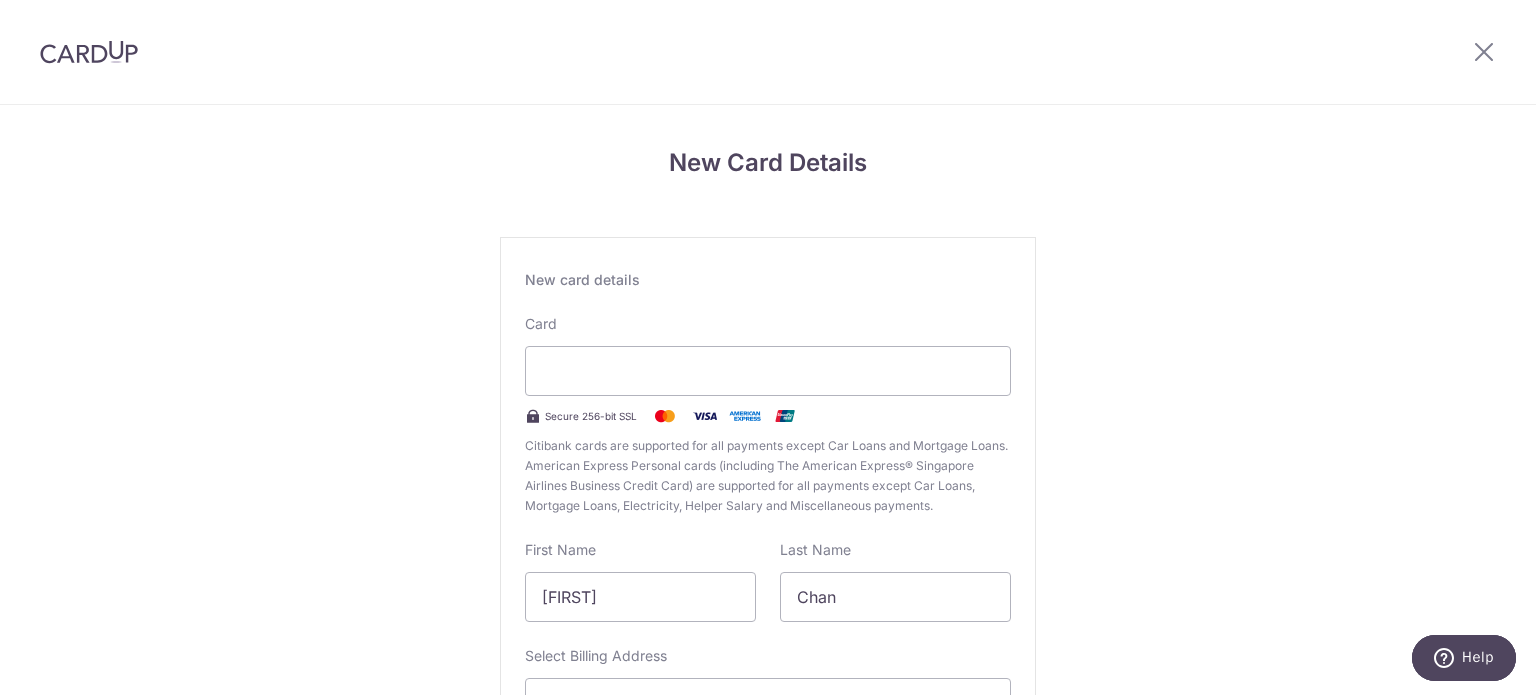 click on "New Card Details
New card details
Card
Secure 256-bit SSL
Citibank cards are supported for all payments except Car Loans and Mortgage Loans. American Express Personal cards (including The American Express® Singapore Airlines Business Credit Card) are supported for all payments except Car Loans, Mortgage Loans, Electricity, Helper Salary and Miscellaneous payments.
First Name
Vern How
Last Name
Chan
Select Billing Address
Select option
Add Billing Address" at bounding box center [768, 498] 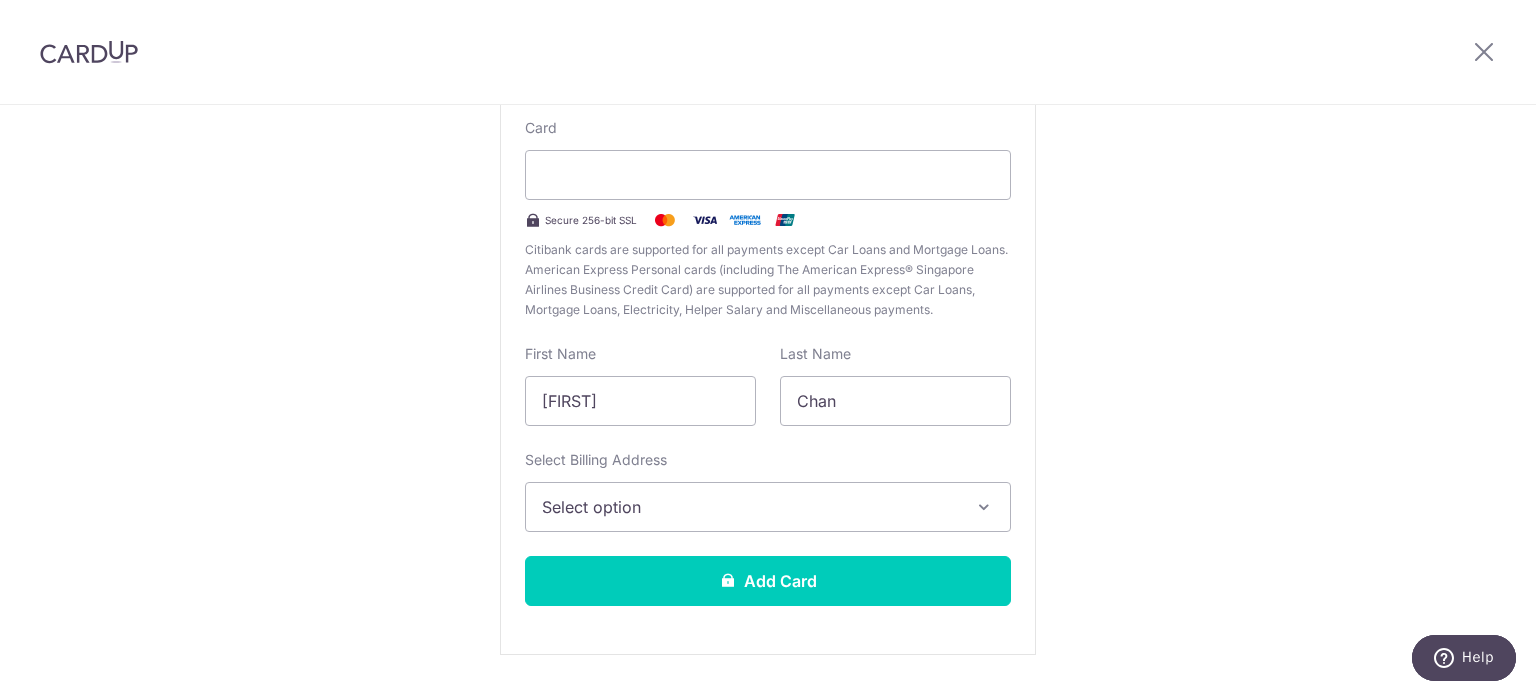 scroll, scrollTop: 200, scrollLeft: 0, axis: vertical 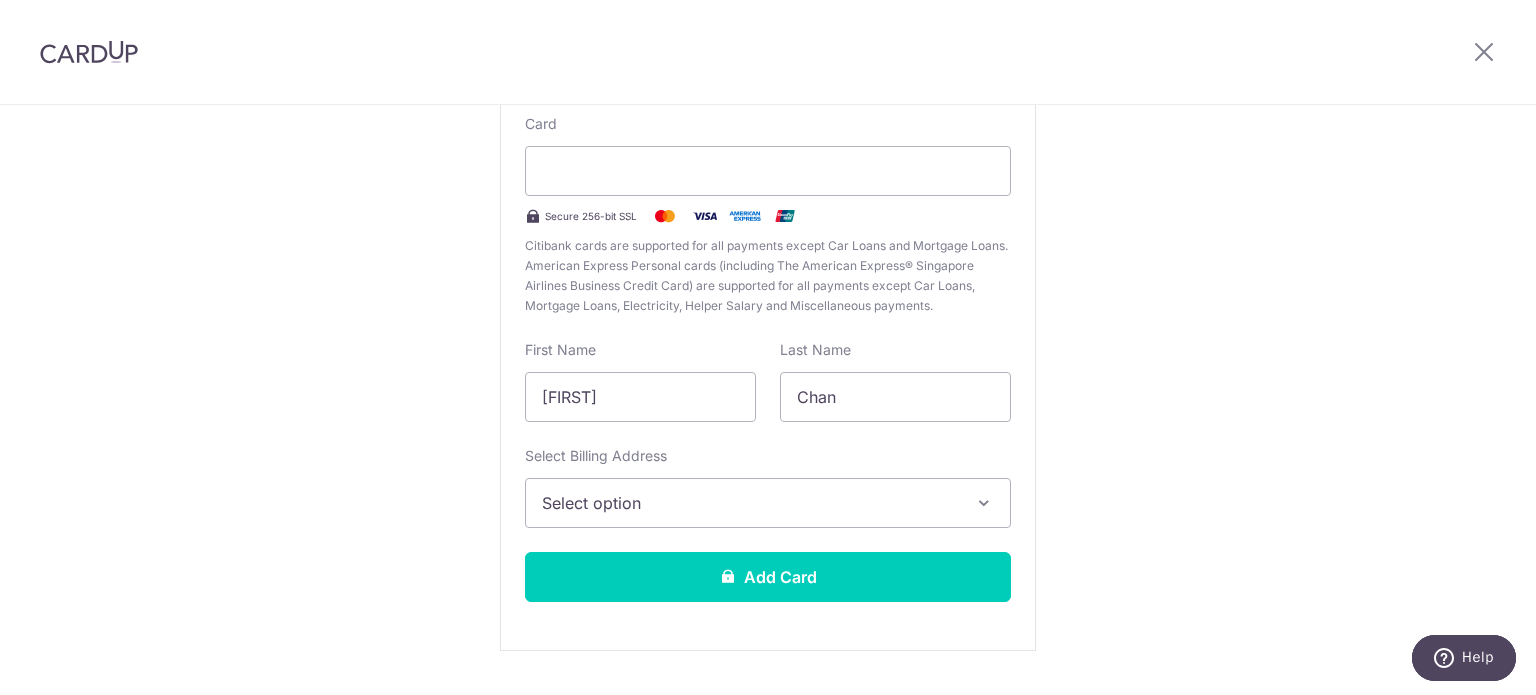 click on "New Card Details
New card details
Card
Secure 256-bit SSL
Citibank cards are supported for all payments except Car Loans and Mortgage Loans. American Express Personal cards (including The American Express® Singapore Airlines Business Credit Card) are supported for all payments except Car Loans, Mortgage Loans, Electricity, Helper Salary and Miscellaneous payments.
First Name
Vern How
Last Name
Chan
Select Billing Address
Select option
Add Billing Address" at bounding box center (768, 325) 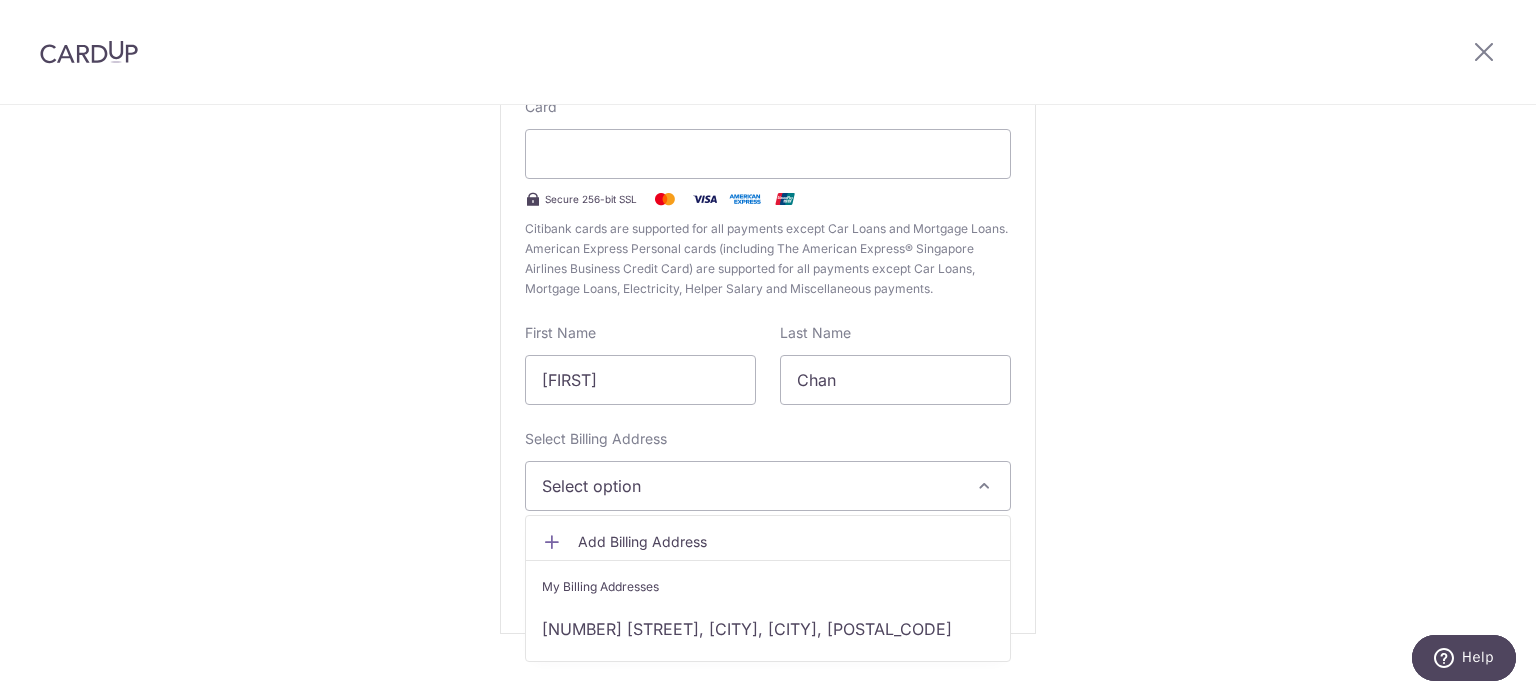scroll, scrollTop: 248, scrollLeft: 0, axis: vertical 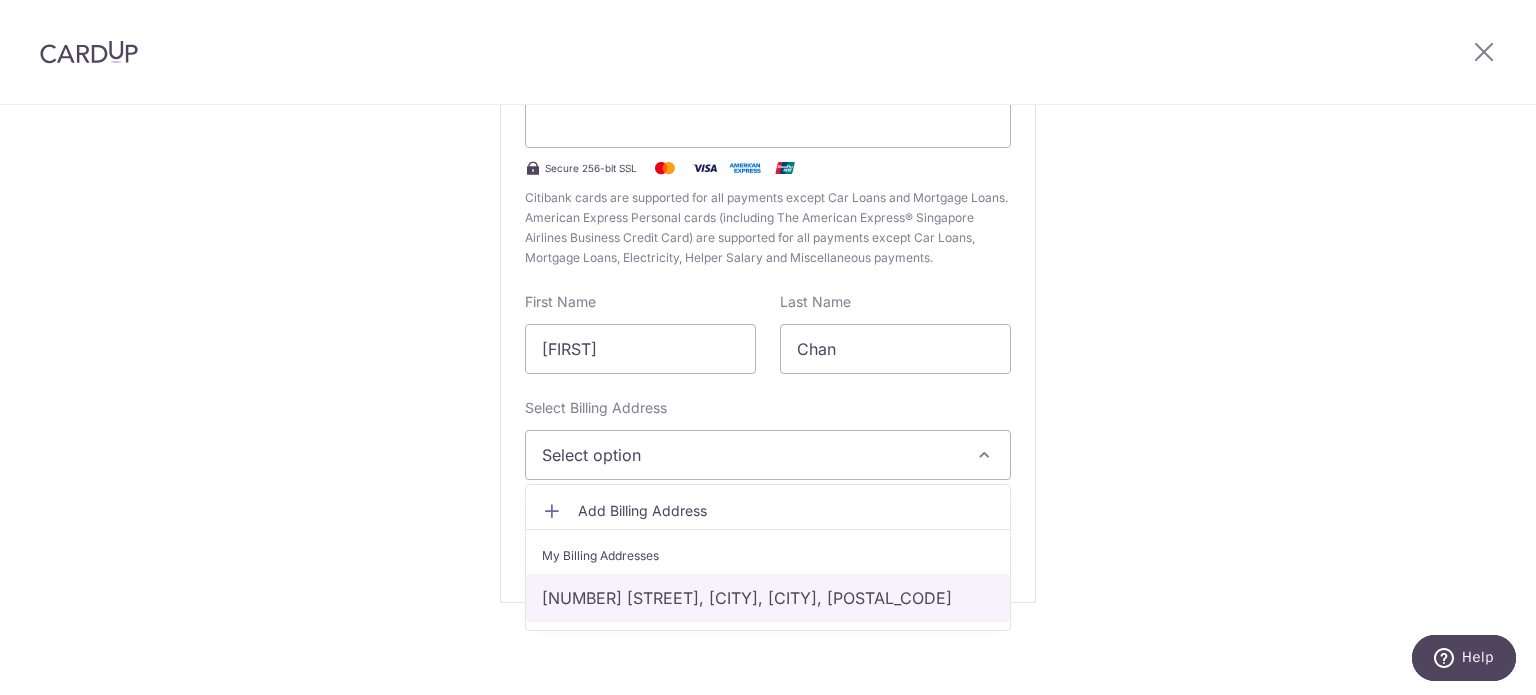 drag, startPoint x: 839, startPoint y: 591, endPoint x: 862, endPoint y: 579, distance: 25.942244 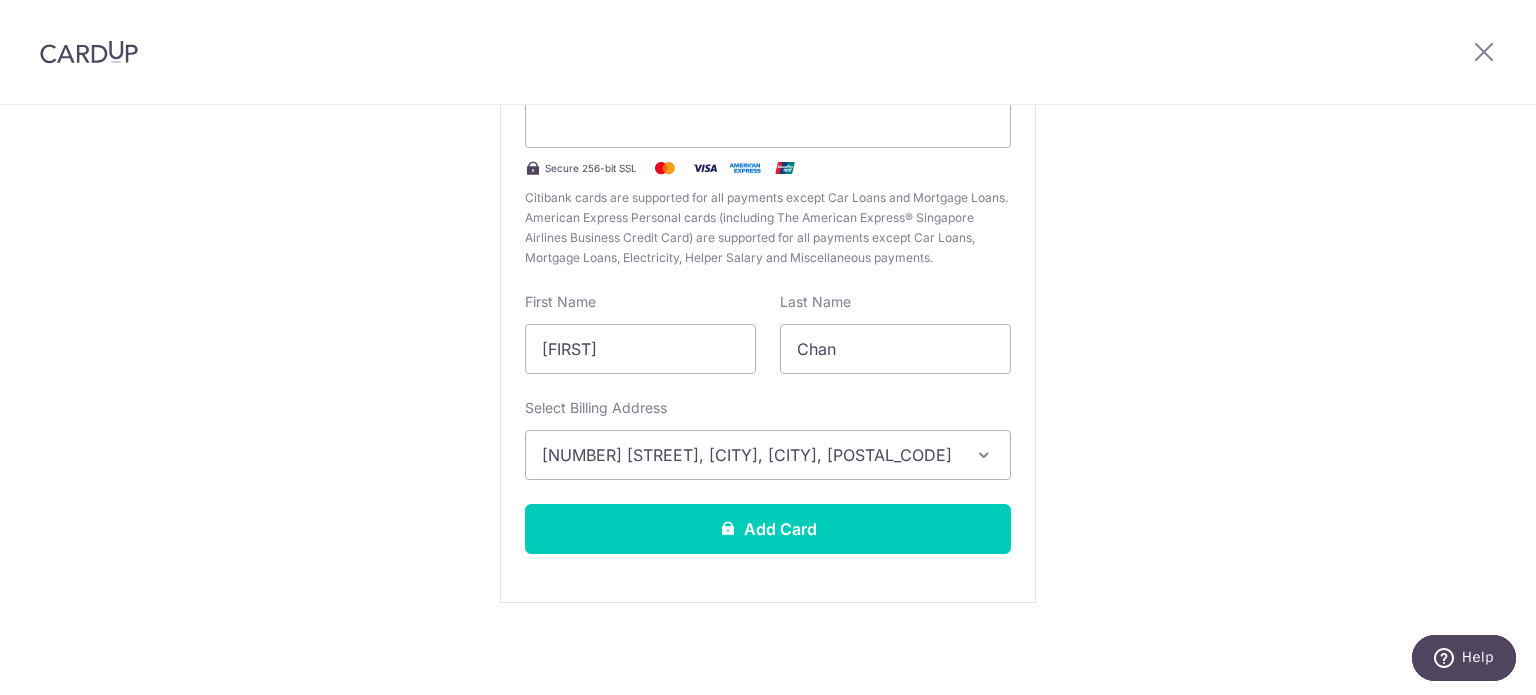 click on "New Card Details
New card details
Card
Secure 256-bit SSL
Citibank cards are supported for all payments except Car Loans and Mortgage Loans. American Express Personal cards (including The American Express® Singapore Airlines Business Credit Card) are supported for all payments except Car Loans, Mortgage Loans, Electricity, Helper Salary and Miscellaneous payments.
First Name
Vern How
Last Name
Chan
Select Billing Address
Blk 931 Hougang St 91 #07-97, Singapore, Hougang, Singapore-530931" at bounding box center (768, 277) 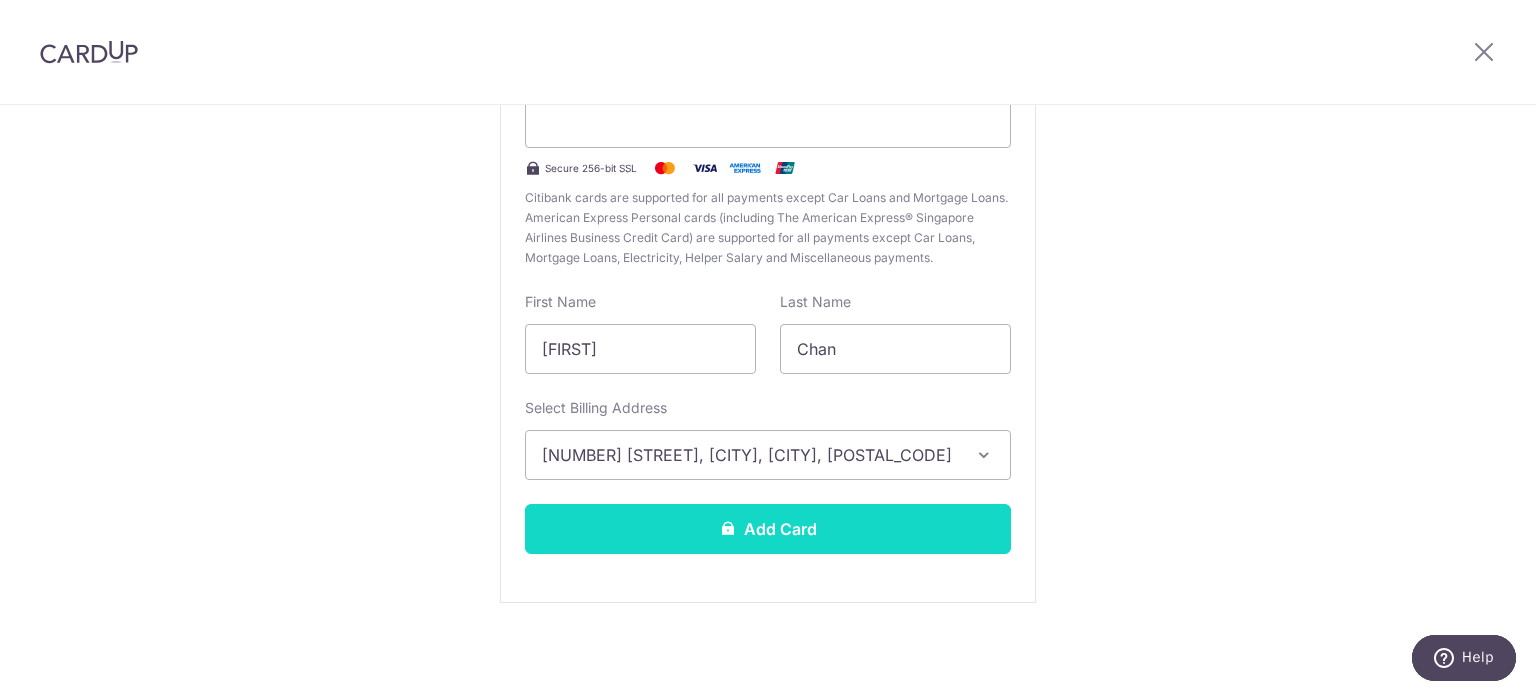 click on "Add Card" at bounding box center (768, 529) 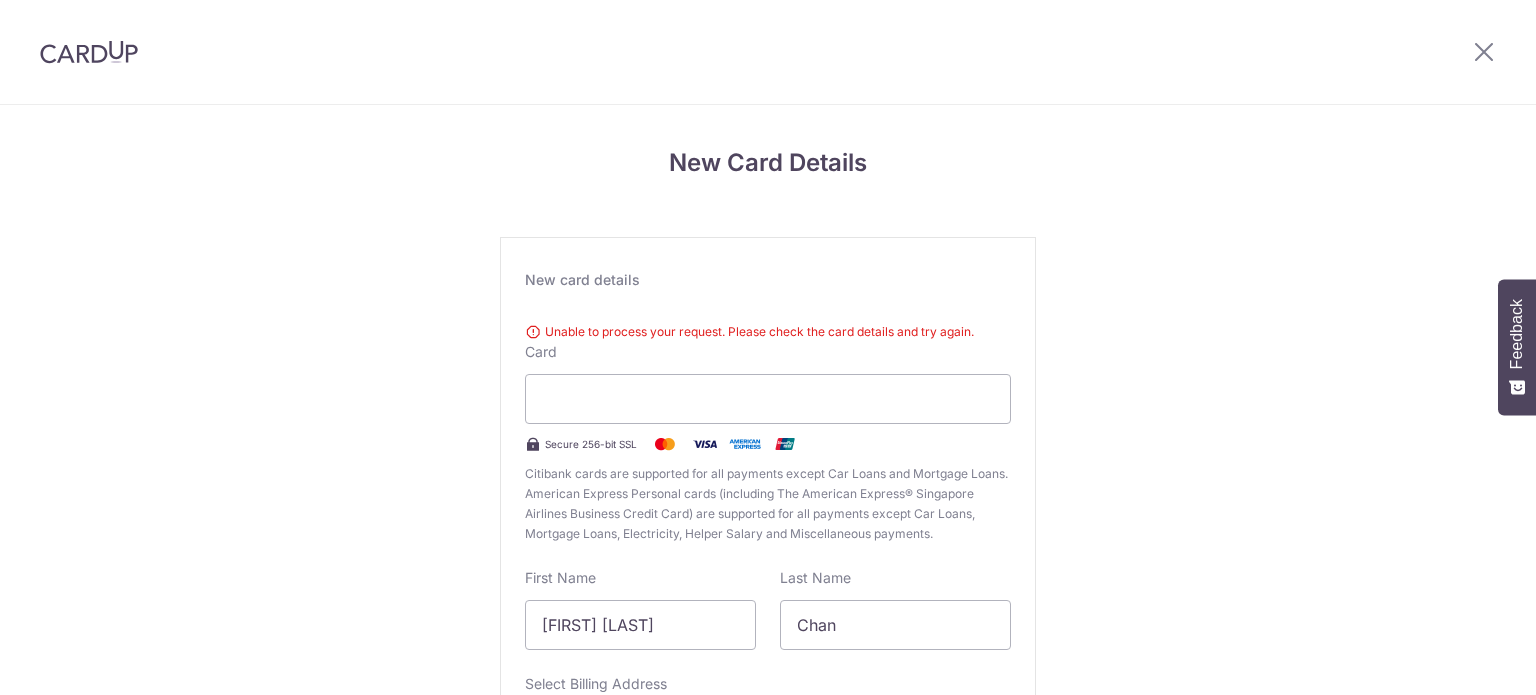 scroll, scrollTop: 0, scrollLeft: 0, axis: both 